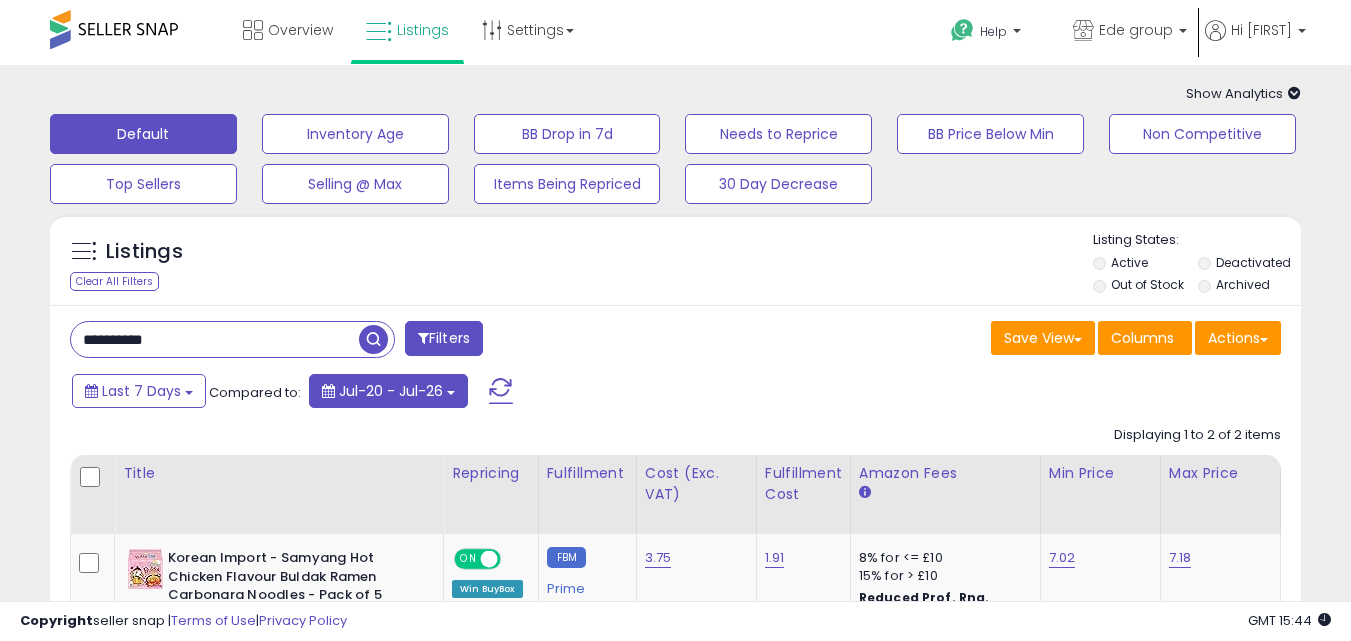 scroll, scrollTop: 0, scrollLeft: 0, axis: both 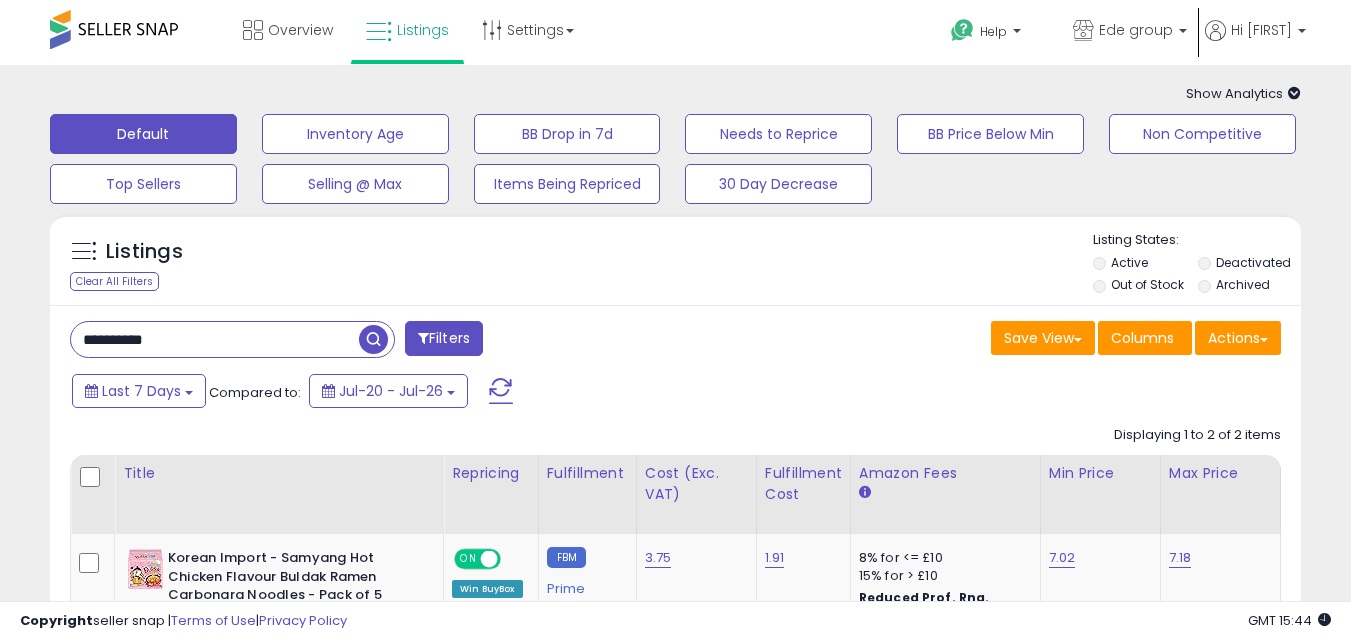 click on "**********" at bounding box center [215, 339] 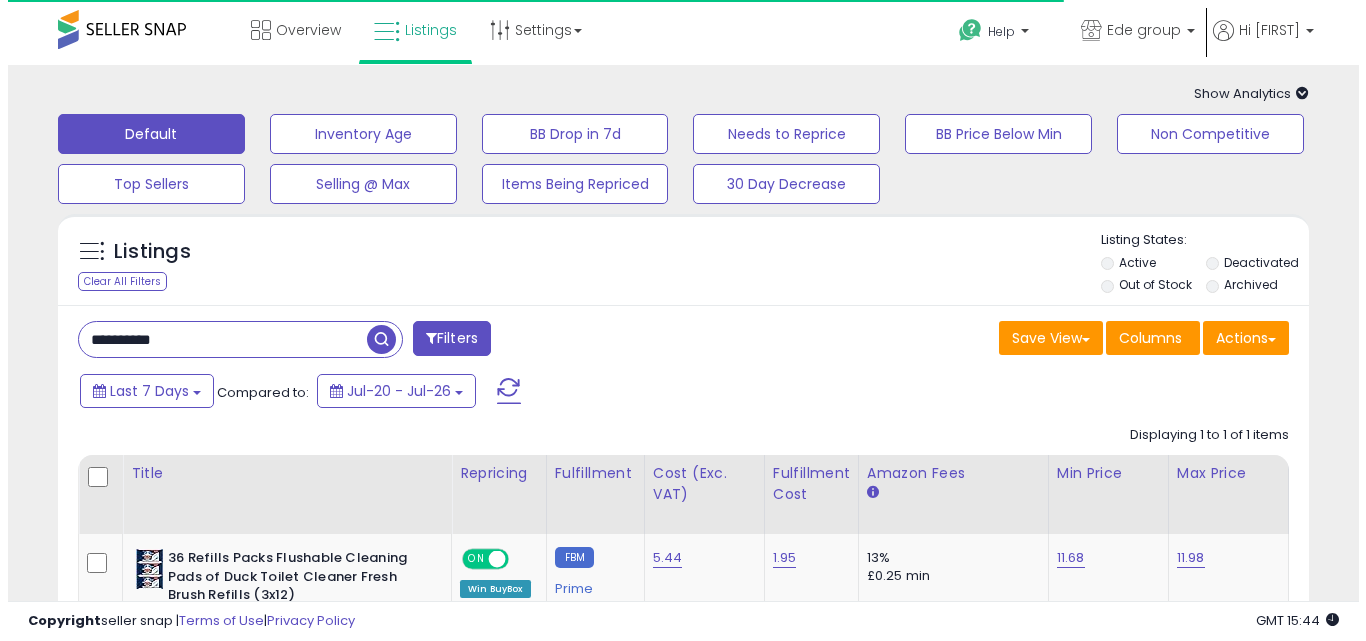 scroll, scrollTop: 254, scrollLeft: 0, axis: vertical 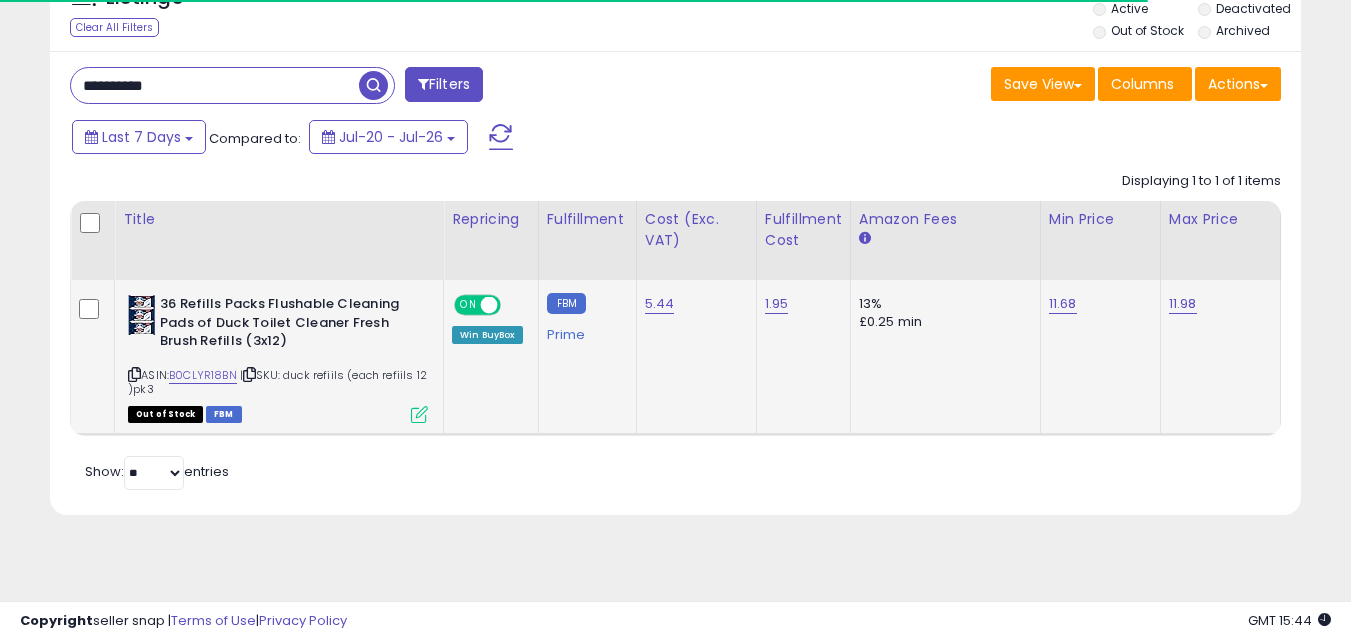 type on "**********" 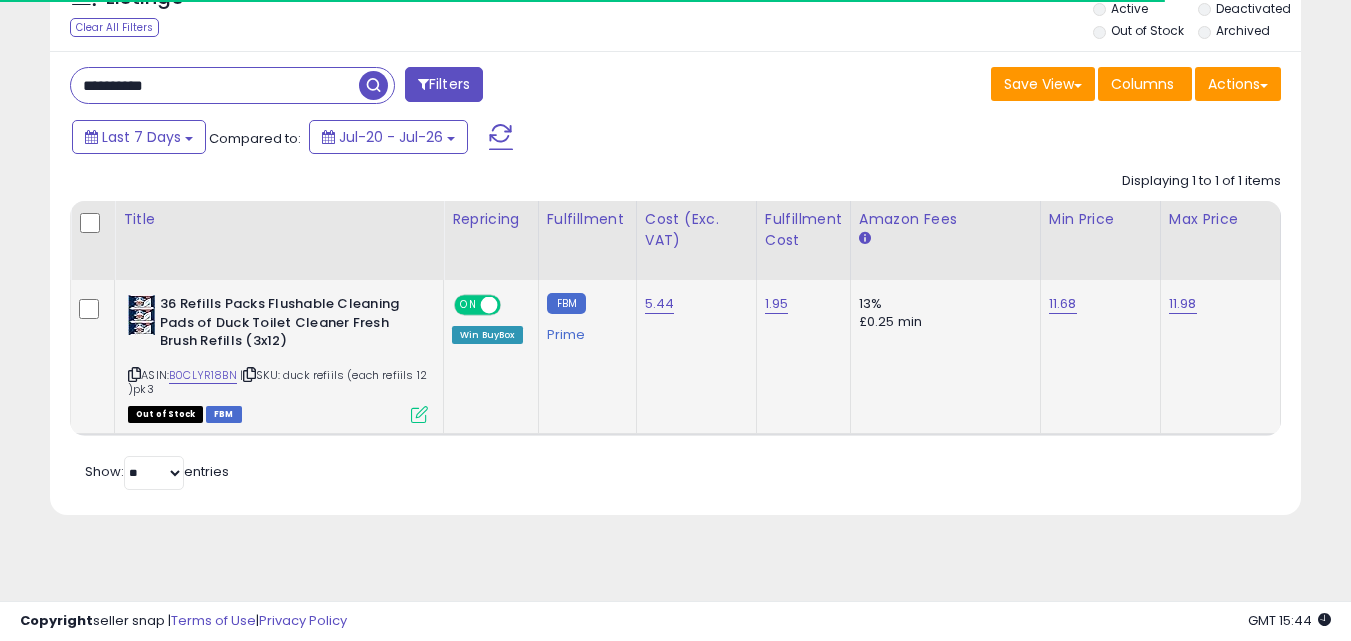 click at bounding box center (419, 414) 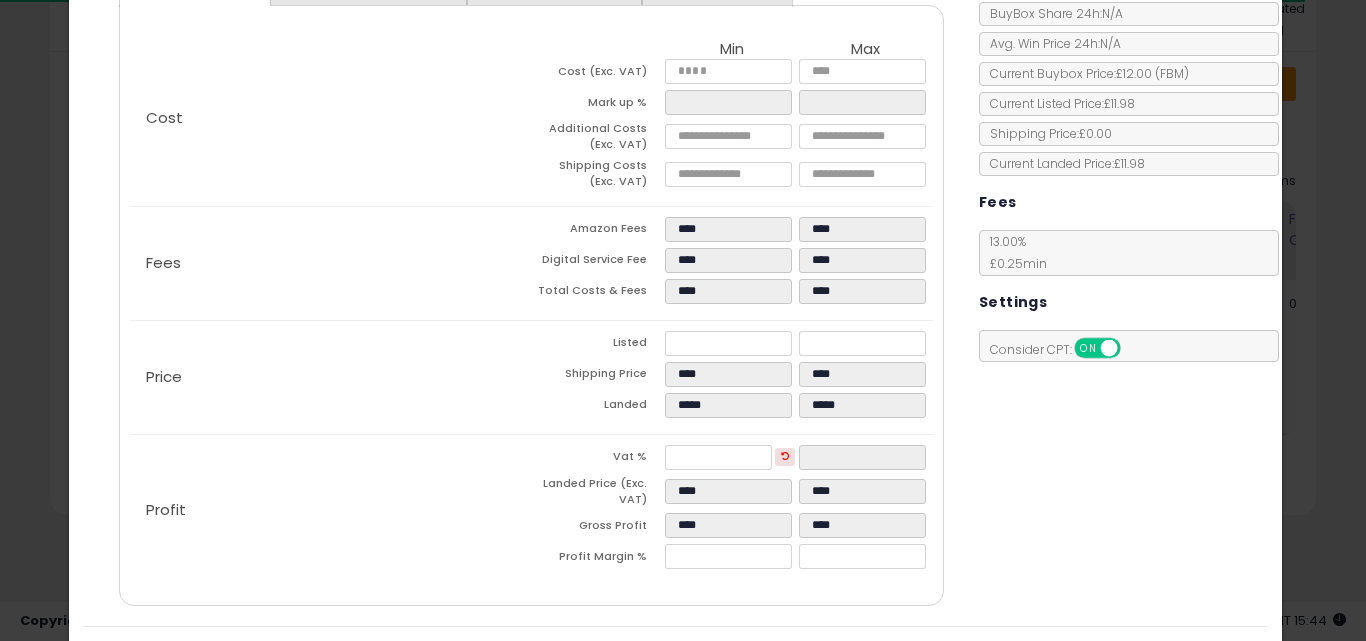 scroll, scrollTop: 267, scrollLeft: 0, axis: vertical 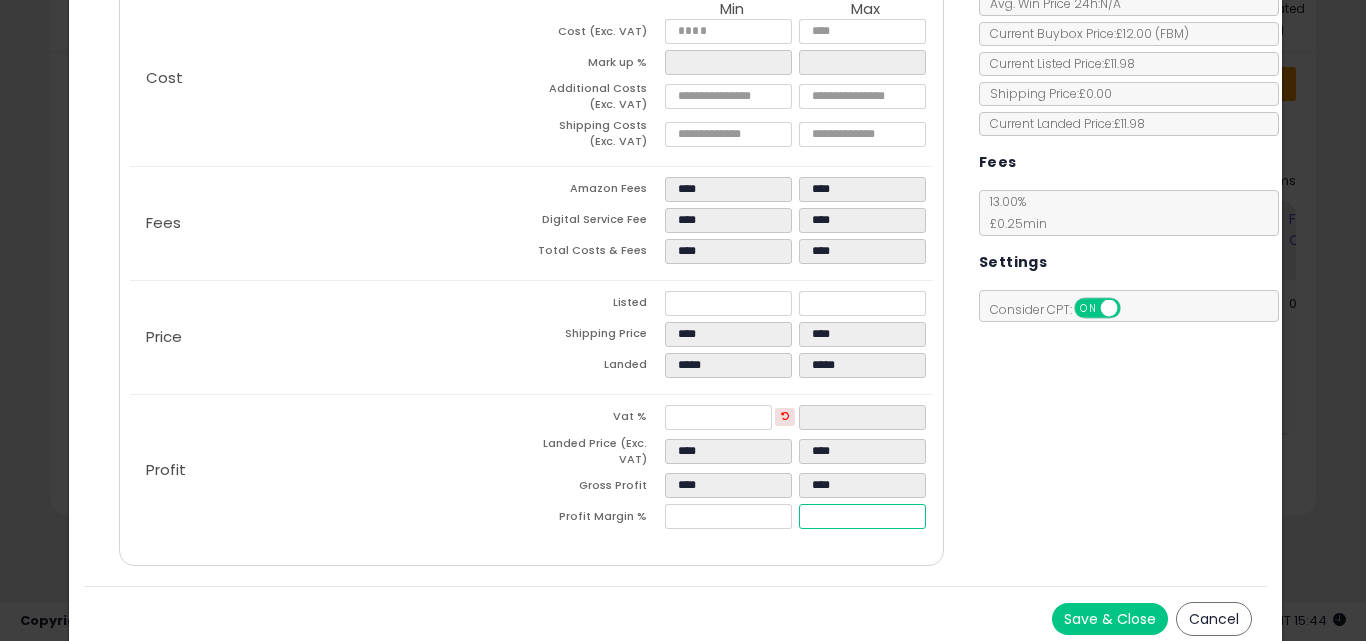 click on "****" at bounding box center [862, 516] 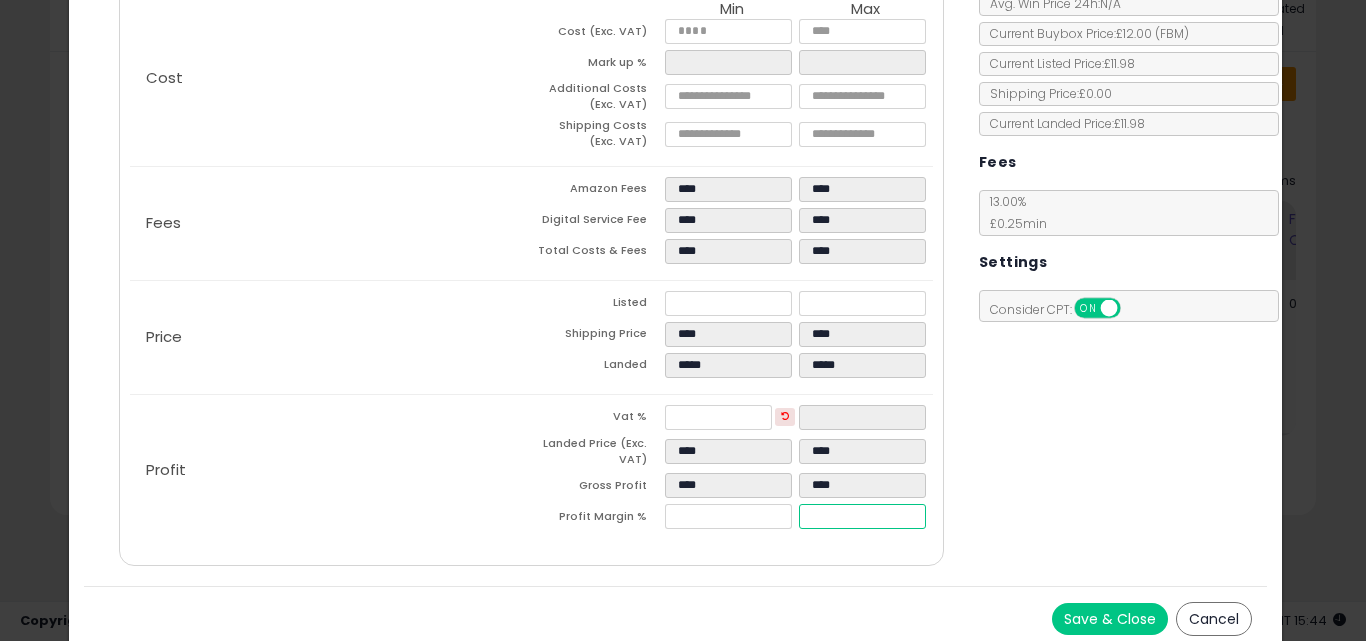type on "*" 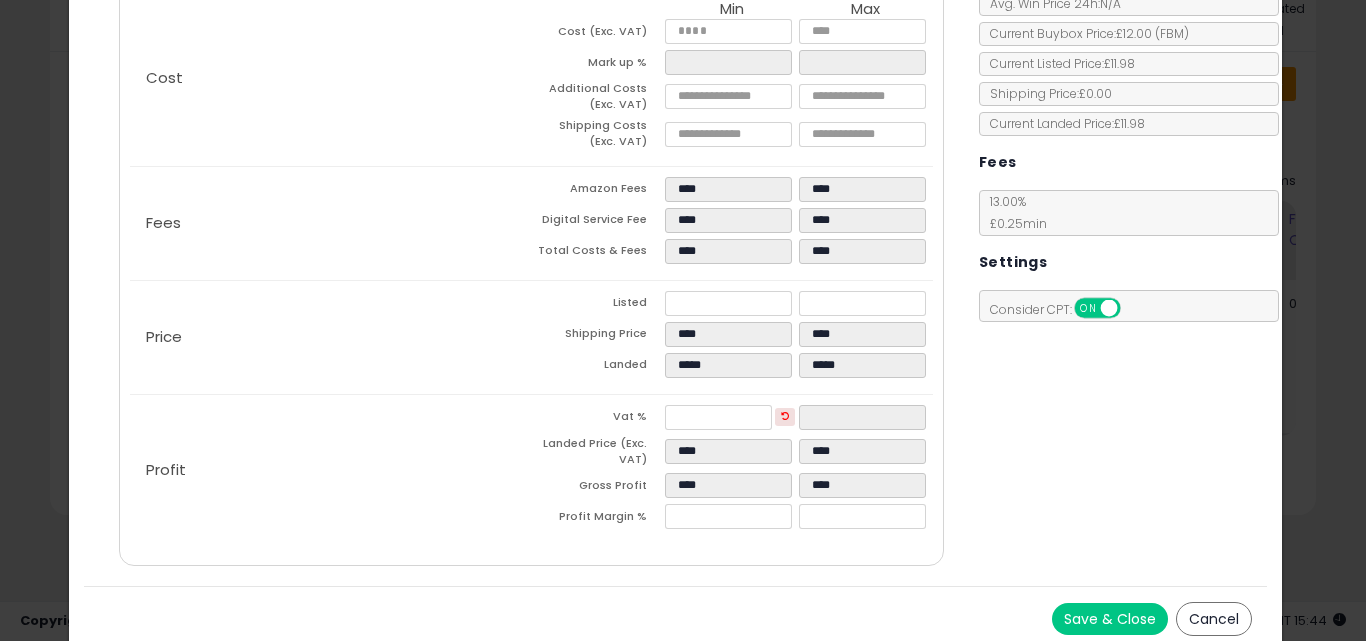 type on "****" 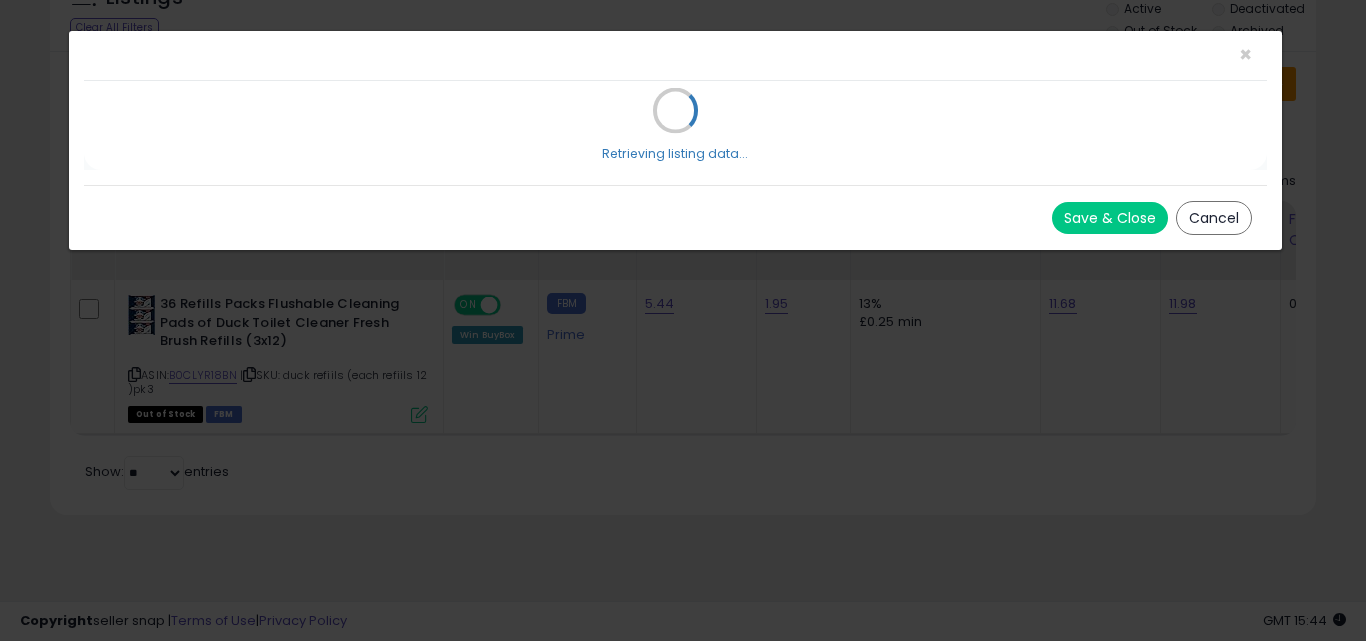 scroll, scrollTop: 0, scrollLeft: 0, axis: both 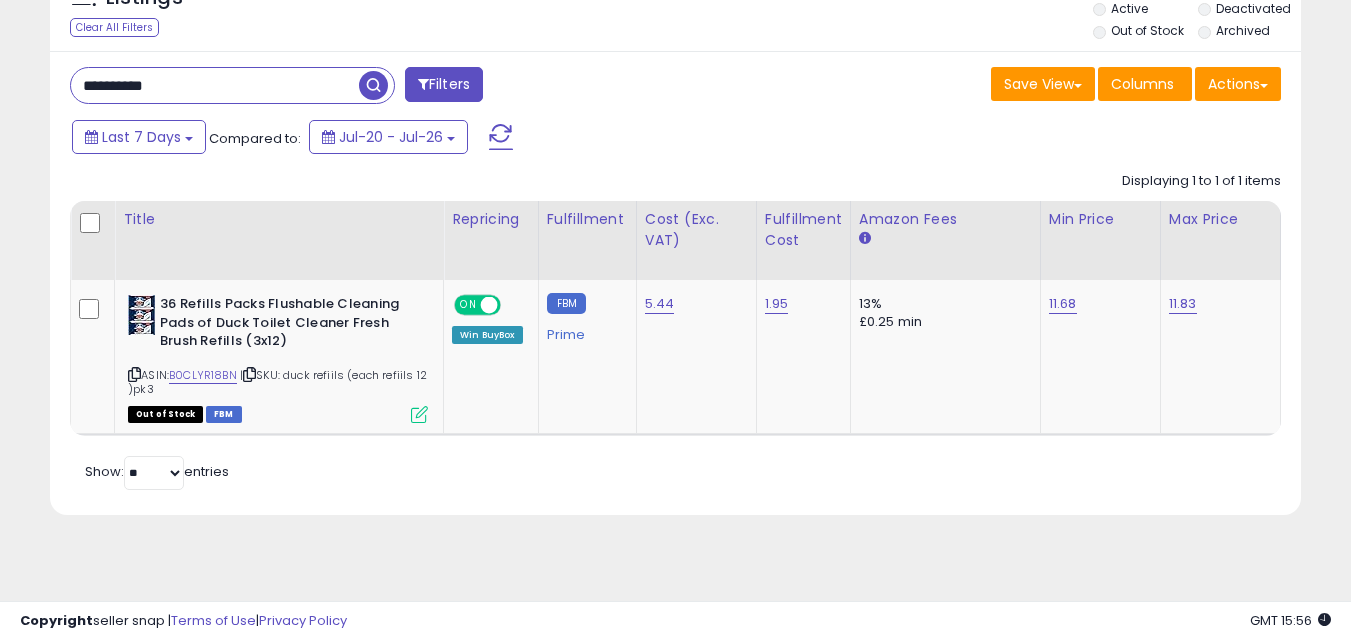 click on "**********" at bounding box center (215, 85) 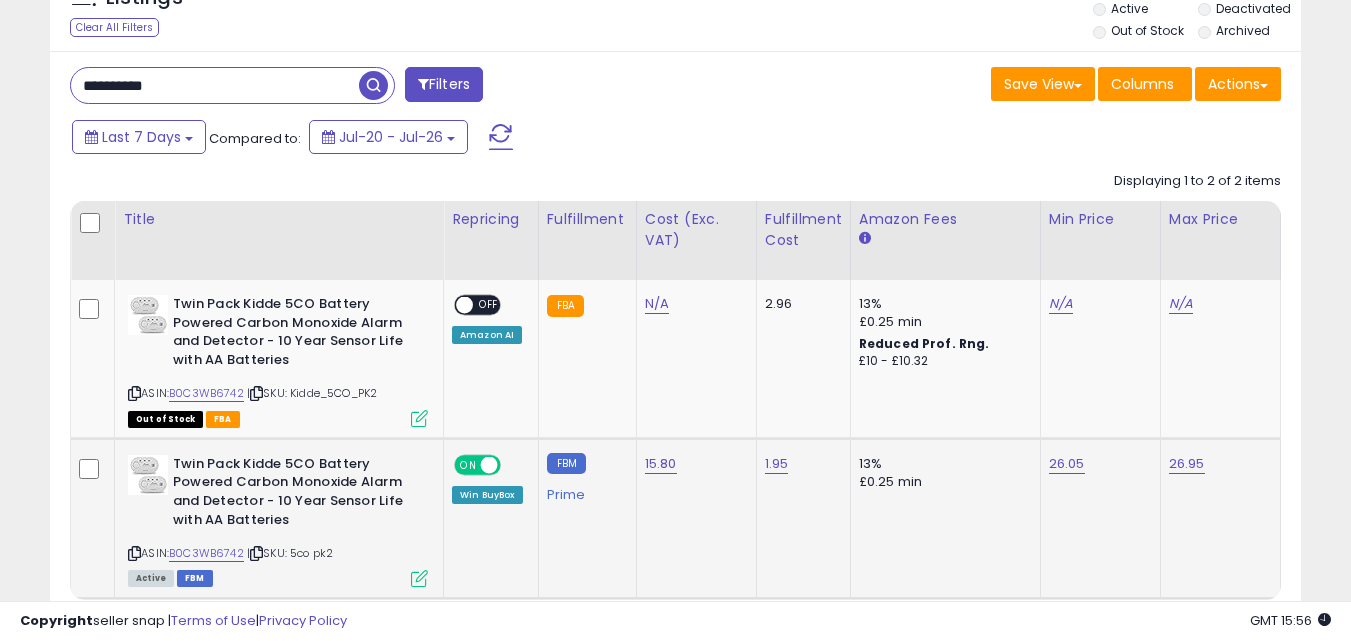 click at bounding box center [419, 578] 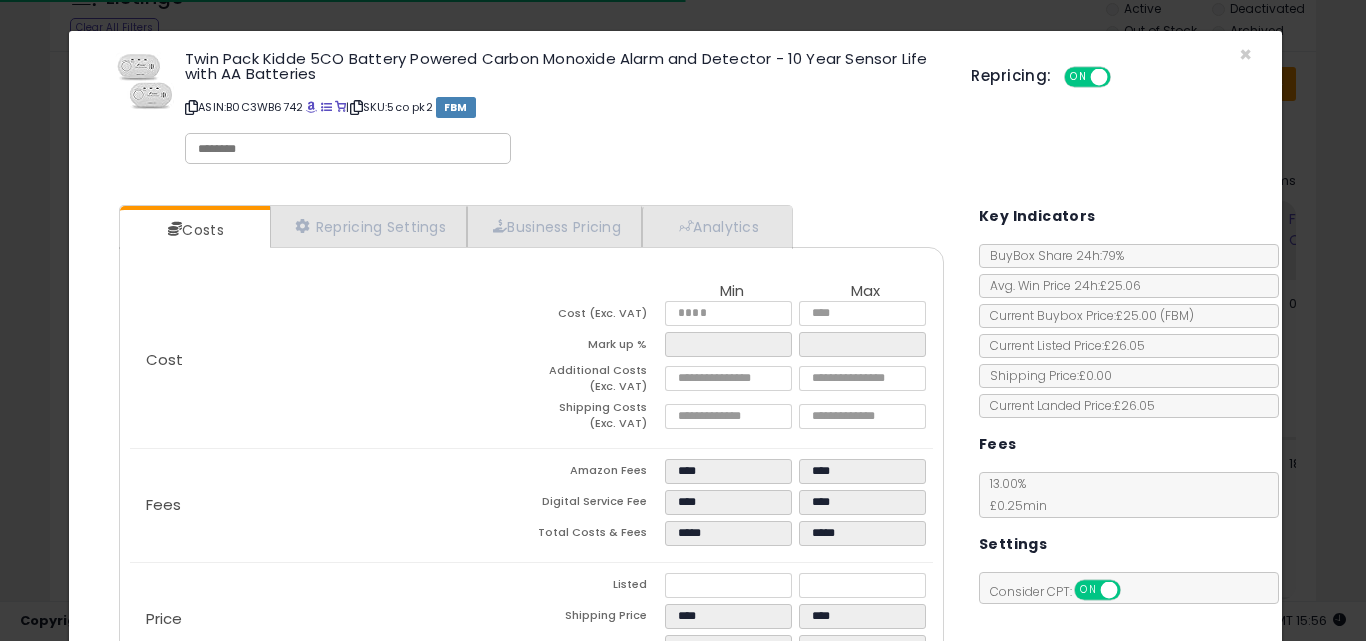 scroll, scrollTop: 292, scrollLeft: 0, axis: vertical 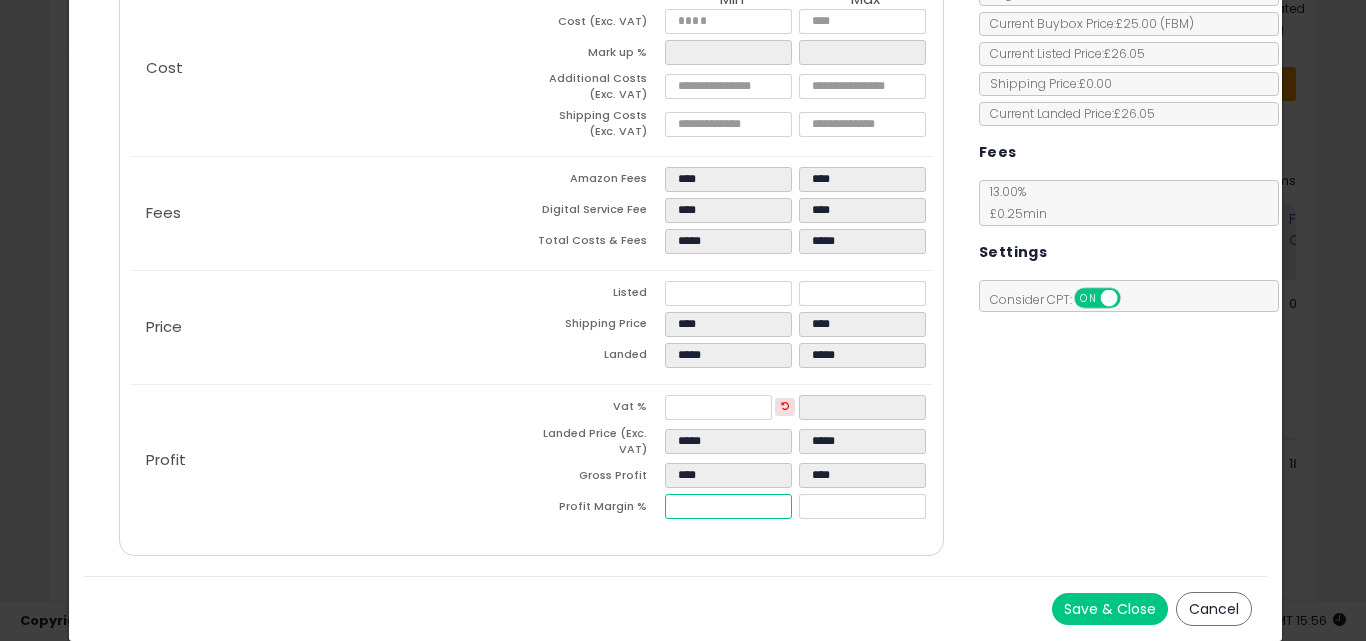 click on "****" at bounding box center (728, 506) 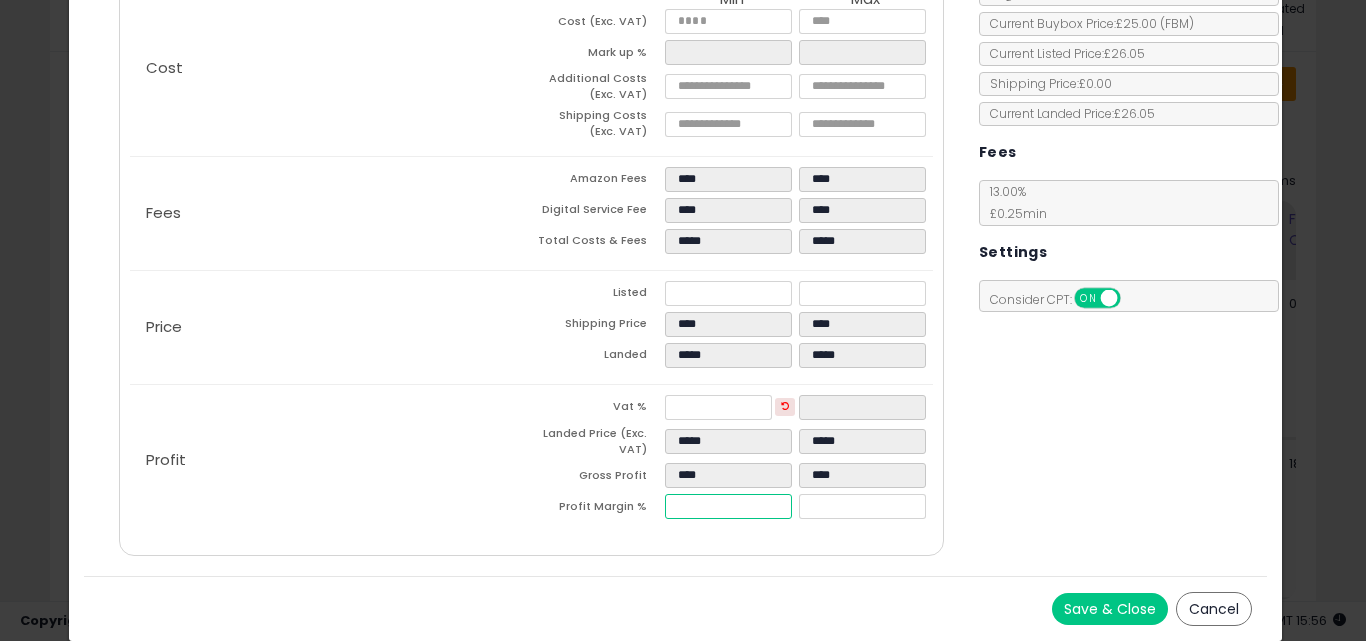 type on "**" 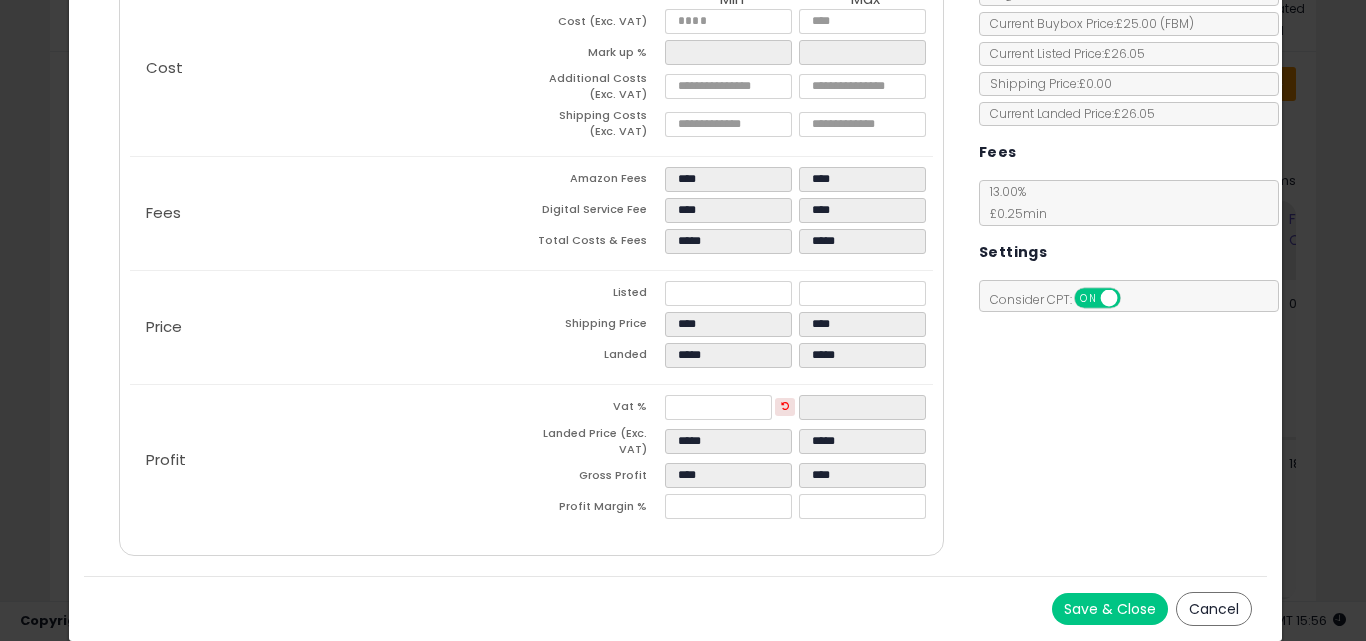 type on "*****" 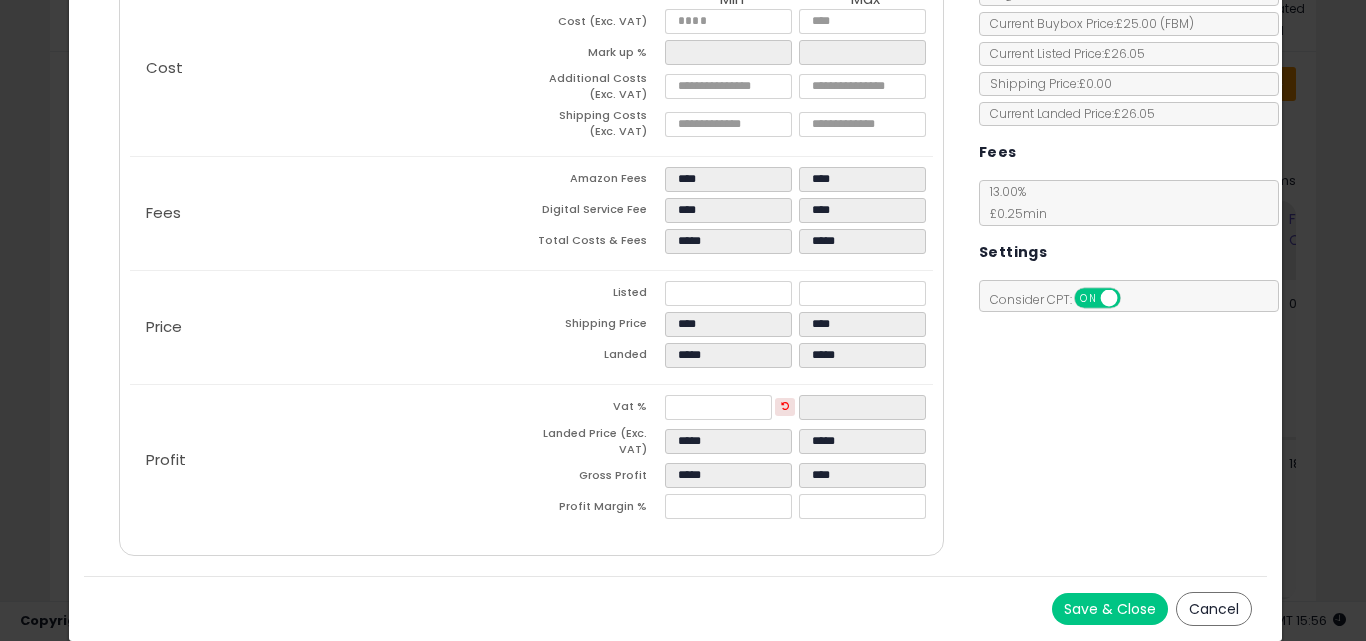 click on "Save & Close
Cancel" at bounding box center [676, 608] 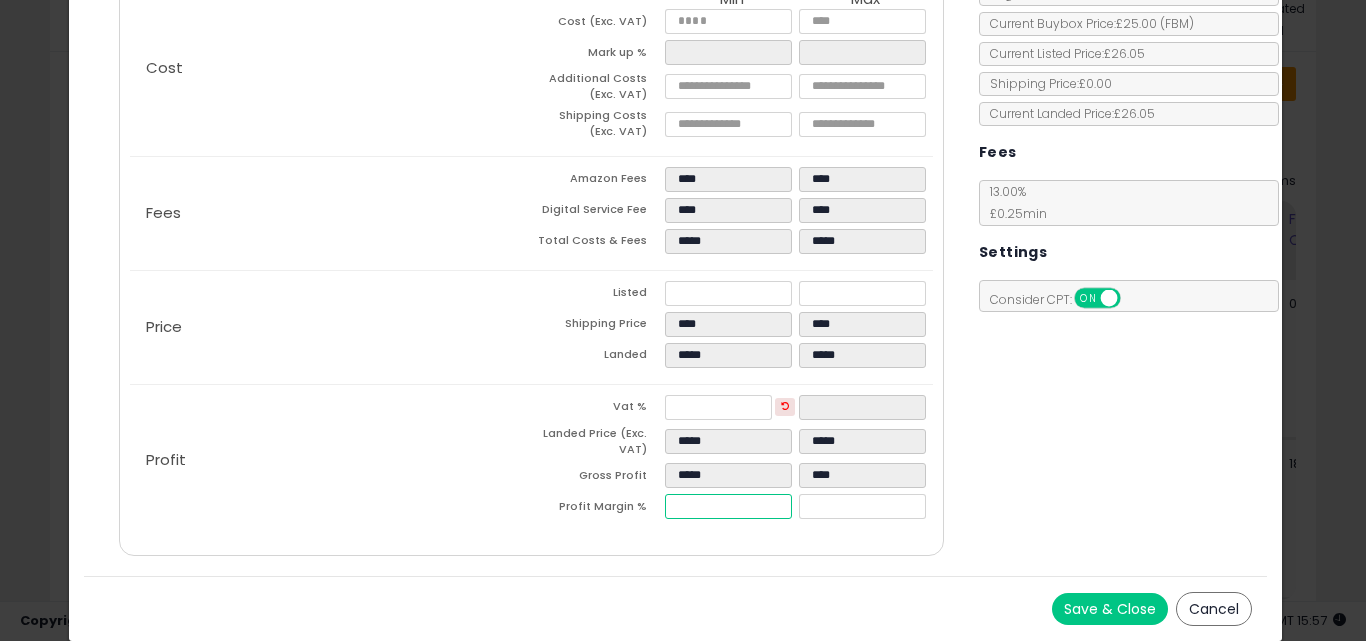 click on "*****" at bounding box center [728, 506] 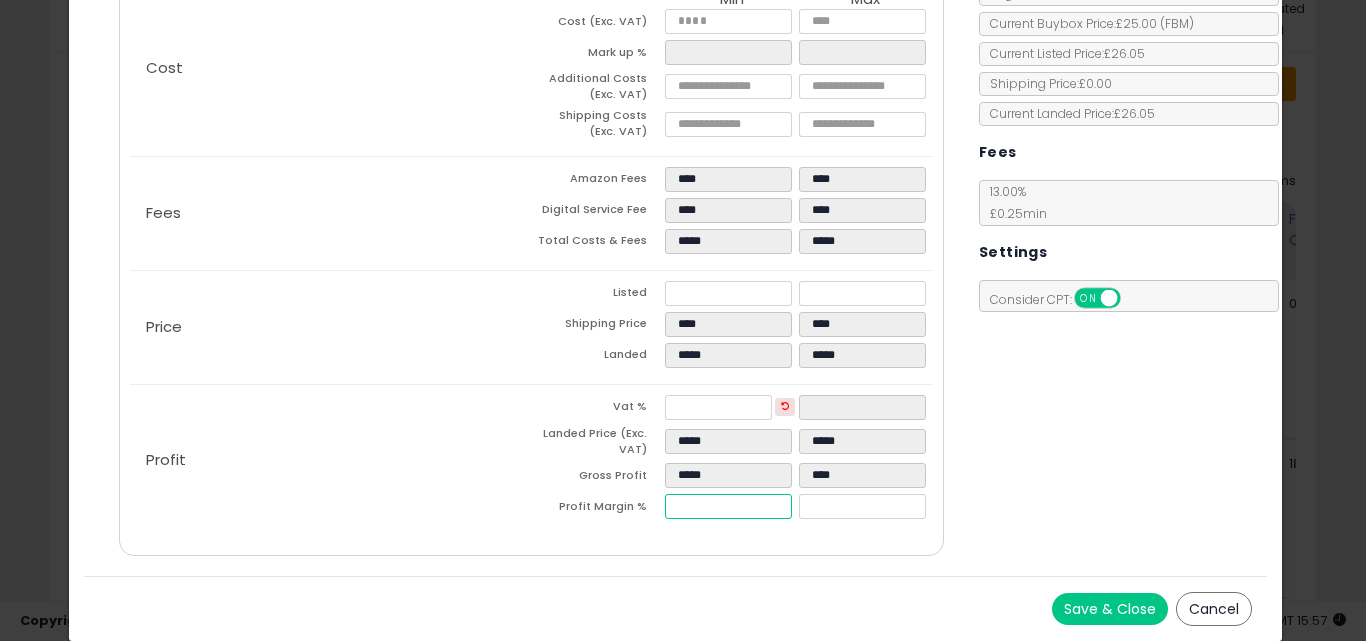 type on "**" 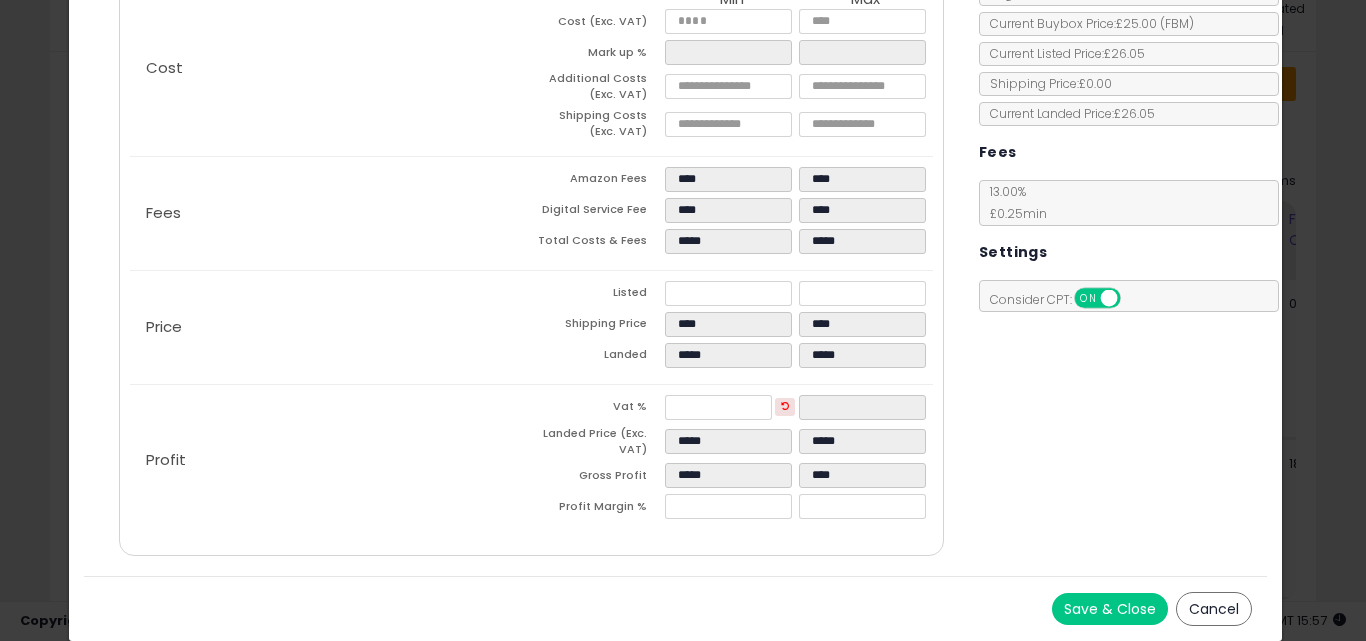 type on "*****" 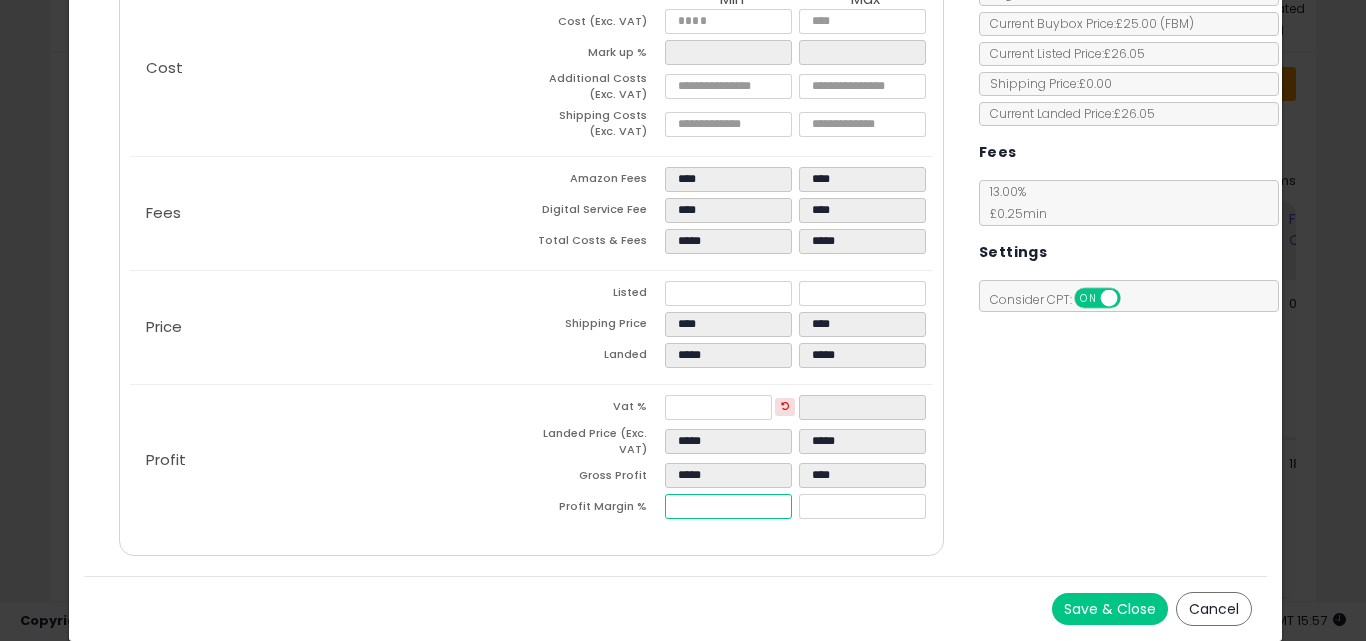 click on "*****" at bounding box center [728, 506] 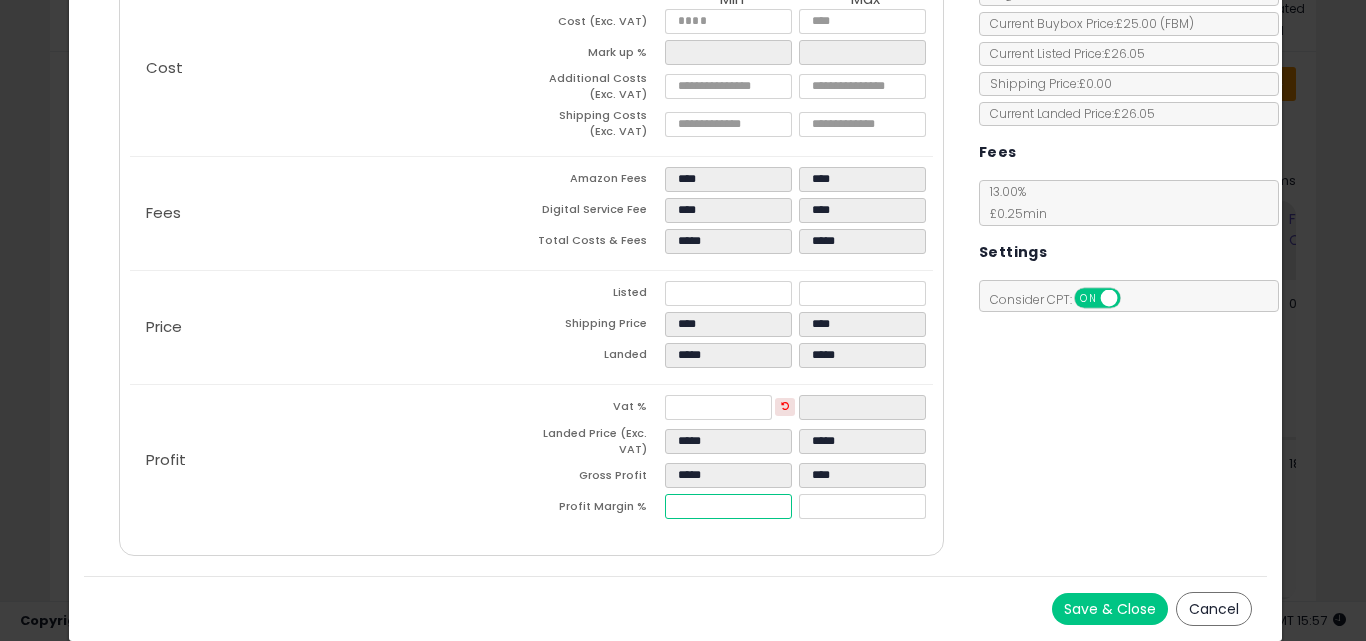 type on "**" 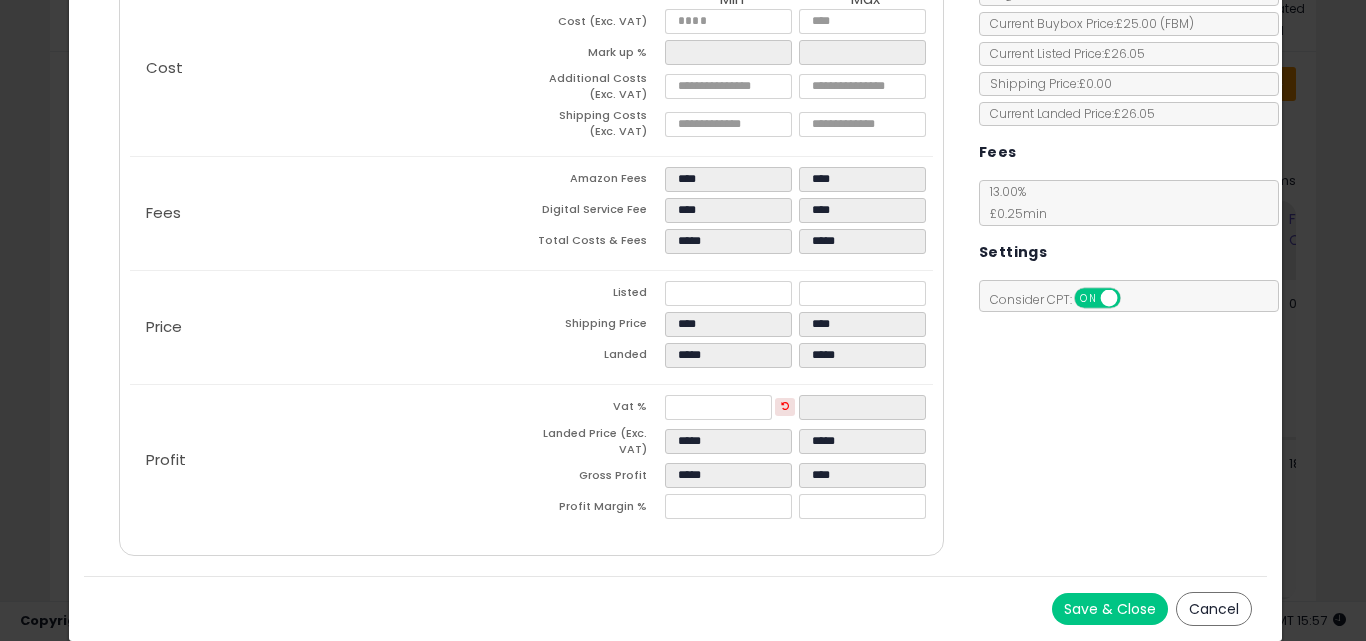 type on "*****" 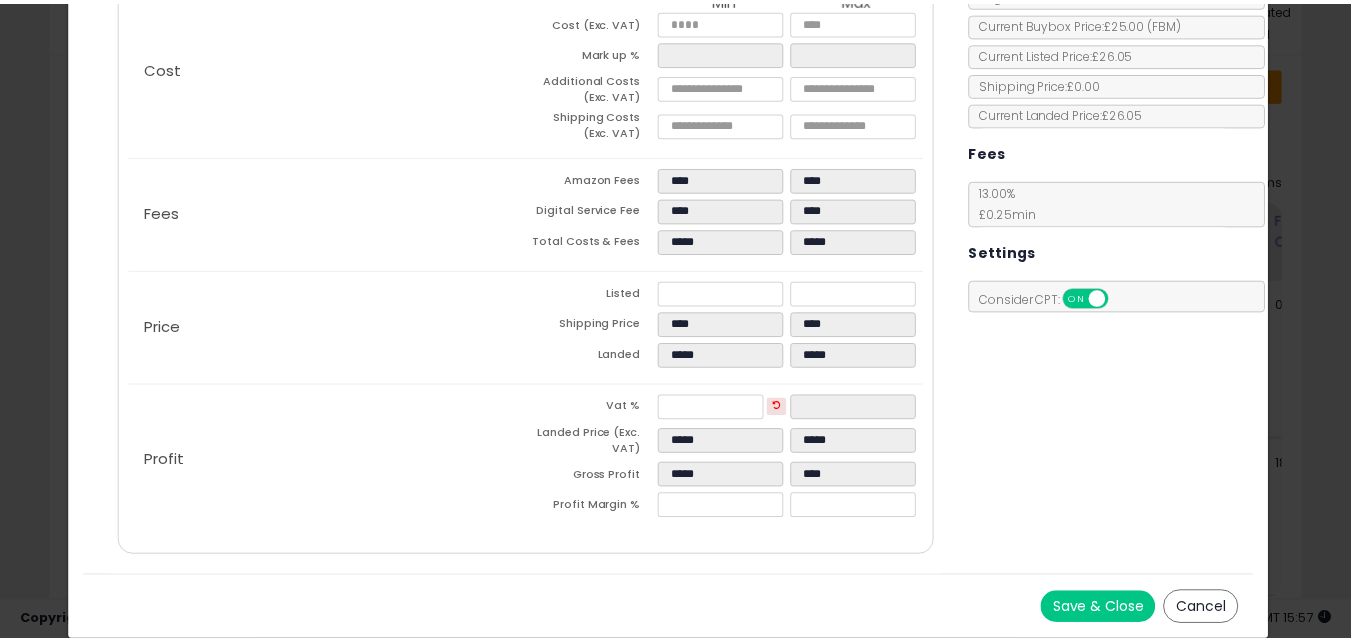 scroll, scrollTop: 0, scrollLeft: 0, axis: both 